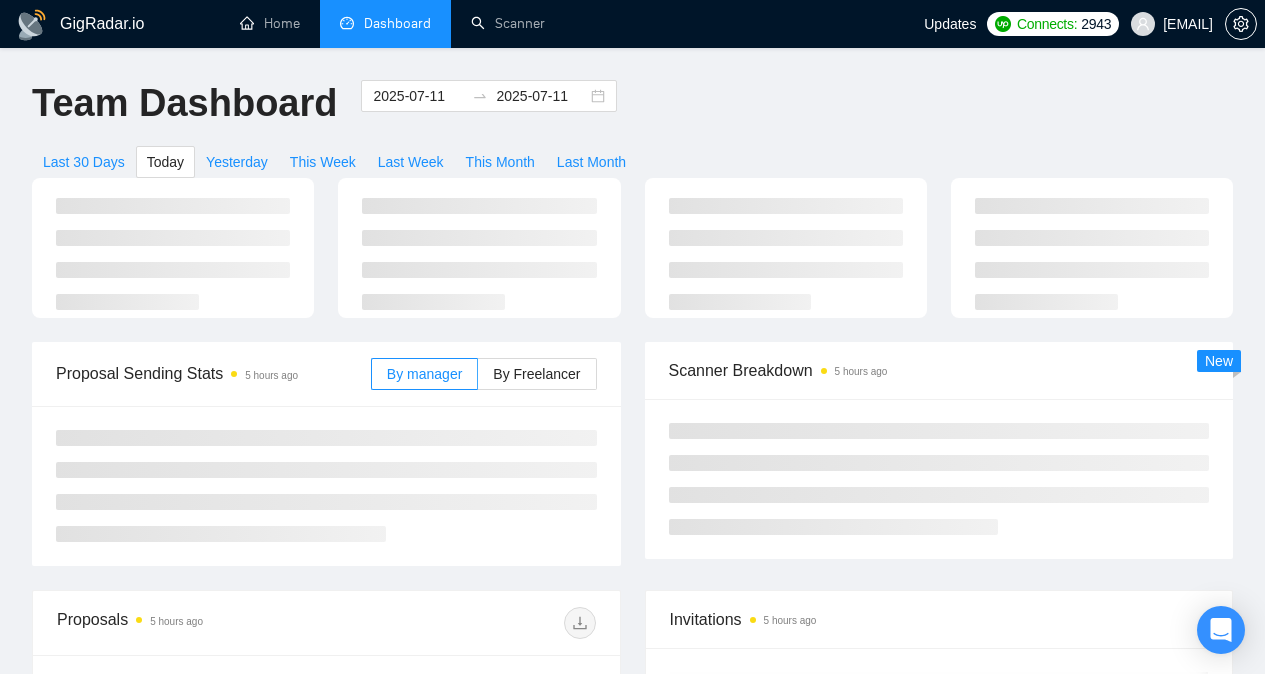 scroll, scrollTop: 0, scrollLeft: 0, axis: both 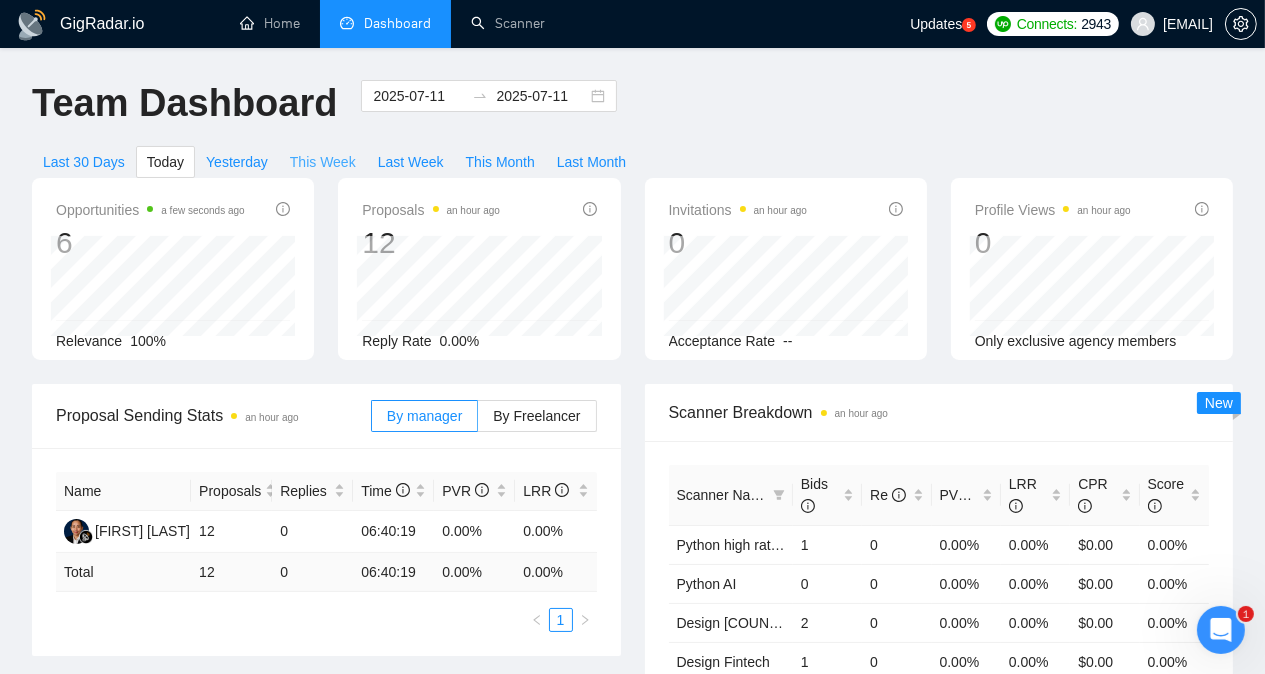 click on "This Week" at bounding box center [323, 162] 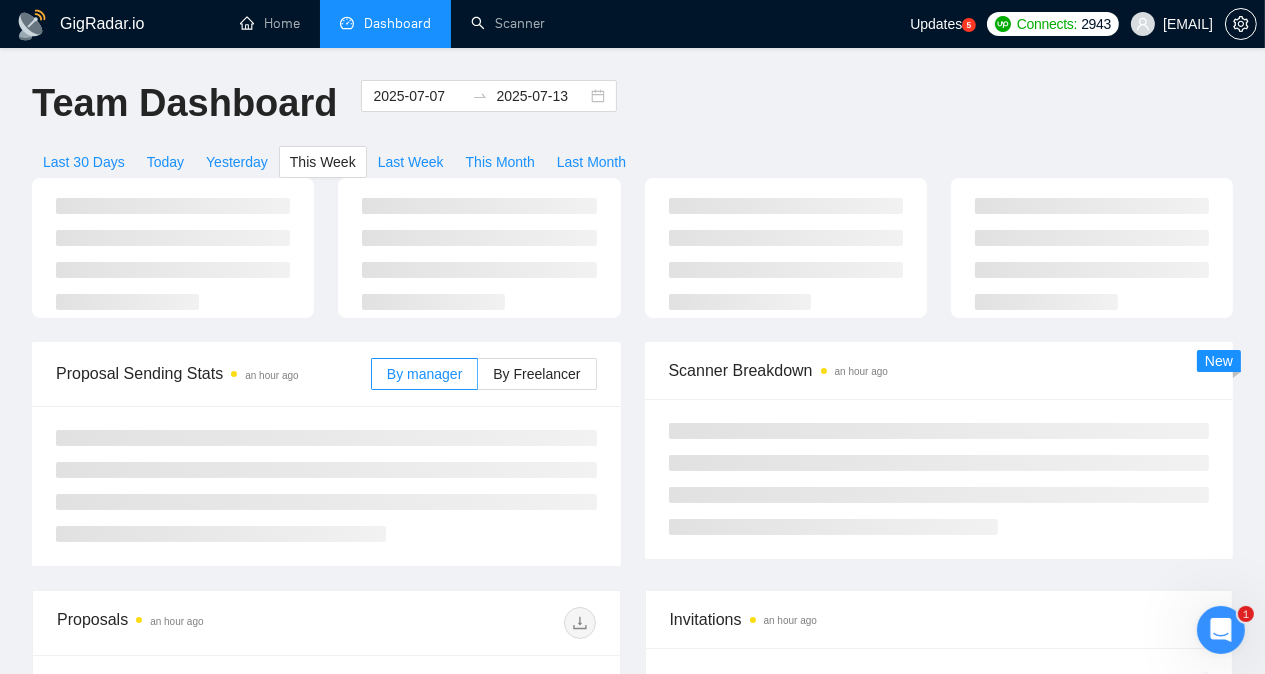 type on "2025-07-07" 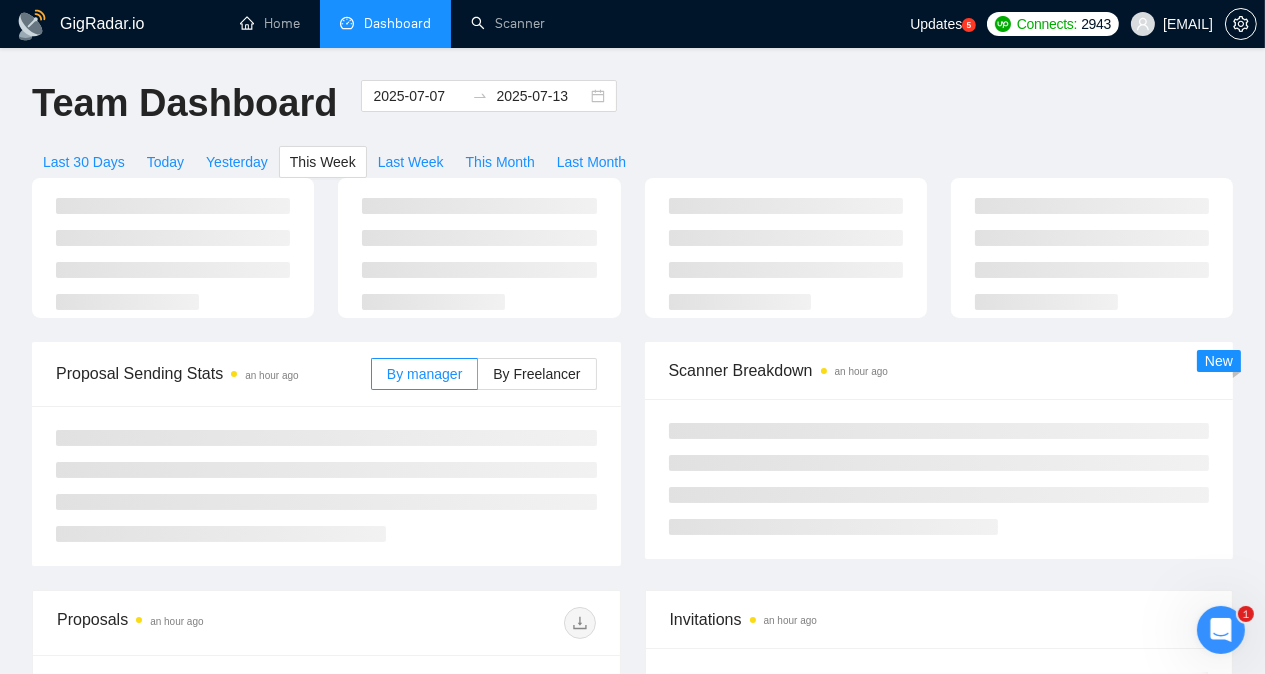 type on "2025-07-13" 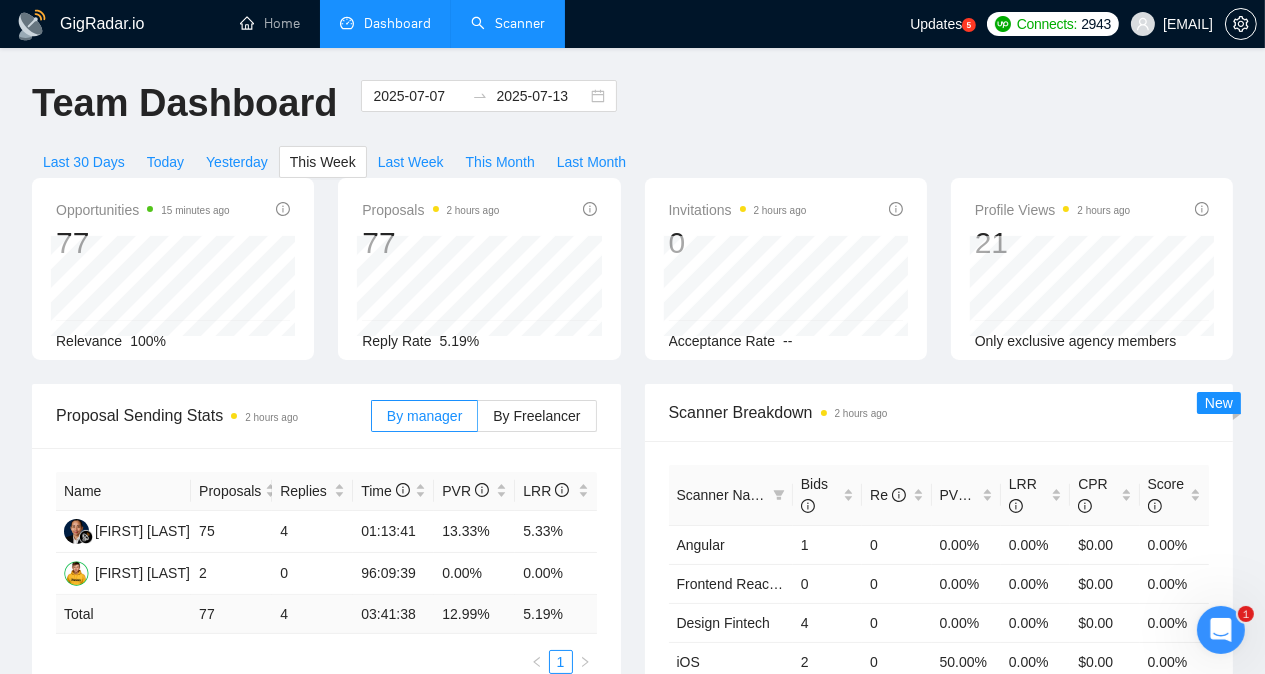 click on "Scanner" at bounding box center [508, 23] 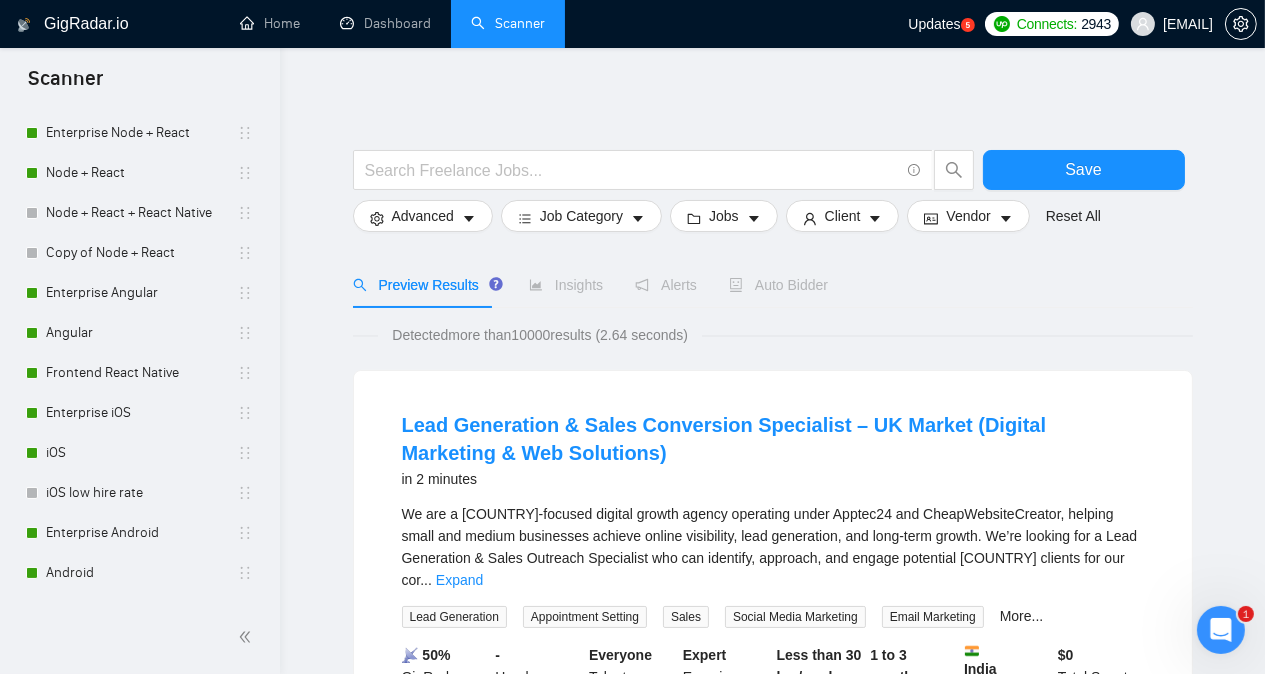 scroll, scrollTop: 812, scrollLeft: 0, axis: vertical 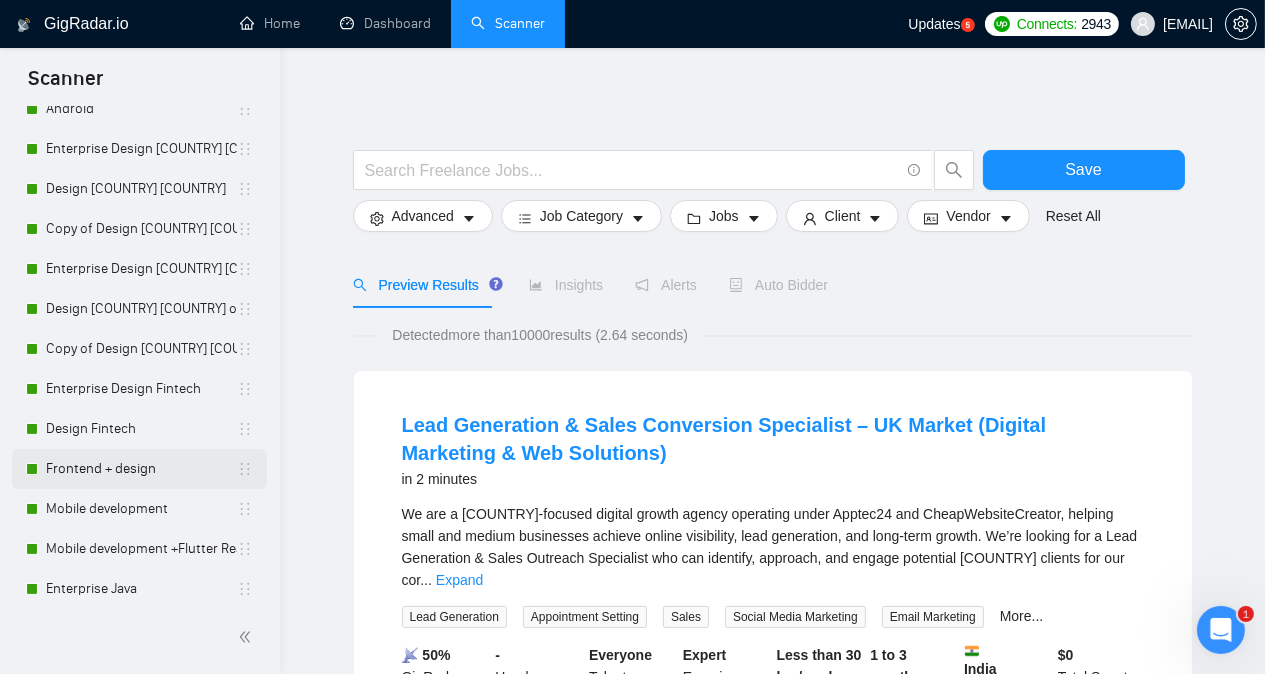 click on "Frontend + design" at bounding box center (141, 469) 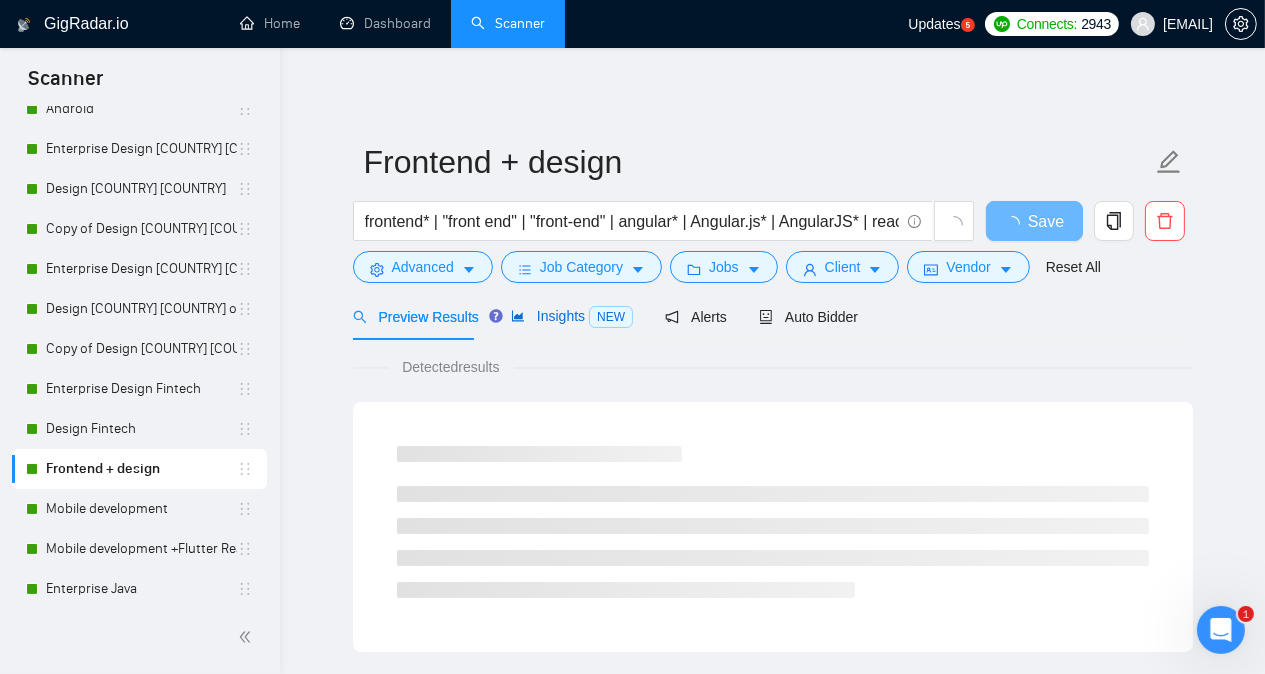 click on "Insights NEW" at bounding box center (572, 316) 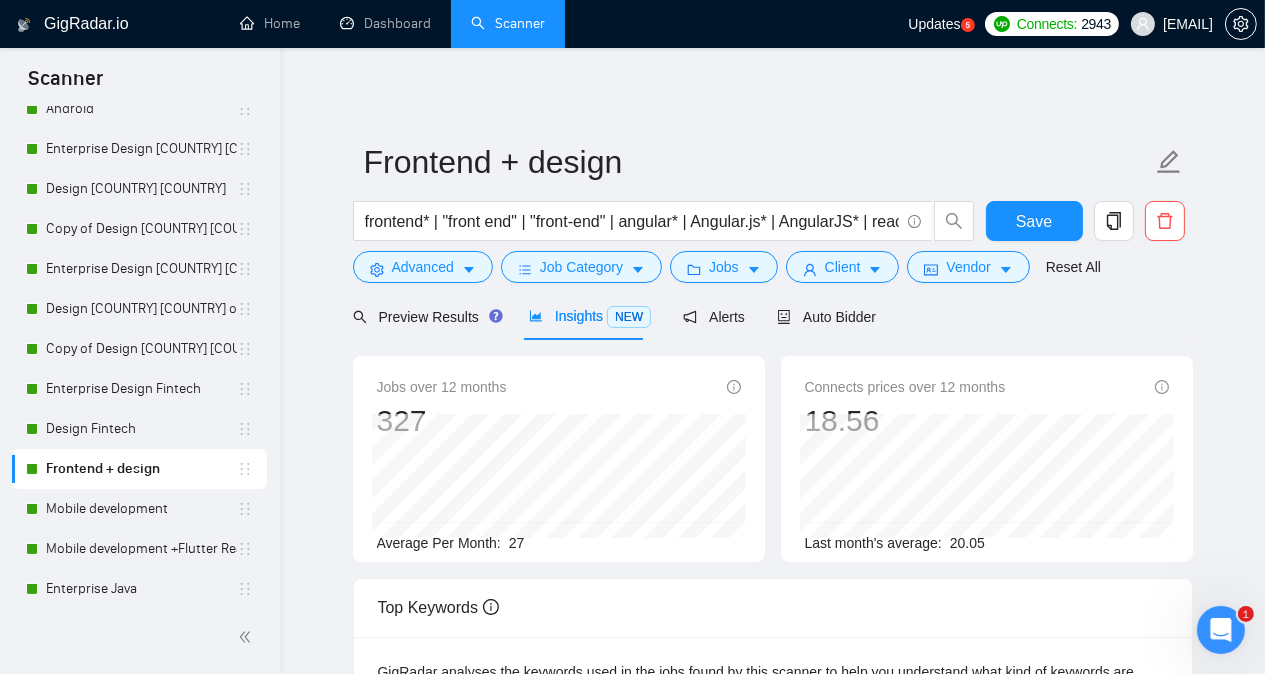 click on "GigRadar.io Home Dashboard Scanner Updates
5
Connects: 2943 [EMAIL] Frontend + design frontend* | "front end" | "front-end" | angular* | Angular.js* | AngularJS* | react | react.js | reactJS | next.js | nextJS Save Advanced   Job Category   Jobs   Client   Vendor   Reset All Preview Results Insights NEW Alerts Auto Bidder Jobs over 12 months 327   Average Per Month: 27 Connects prices over 12 months 18.56   Last month's average: 20.05 Top Keywords GigRadar analyses the keywords used in the jobs found by this scanner to help you understand what kind of keywords are most frequently used by clients. Understanding the keywords that are common among the target jobs can be influential in boosting your profile and increasing scanner performance. Top keywords JavaScript   +20.00 % Front-End Development   0.00 % React   -8.33 % CSS   +25.00 % HTML   0.00 % HTML5   +66.67 % React Native   +100.00 % TypeScript   -16.67 % Web Design   -16.67 %   %" at bounding box center (772, 803) 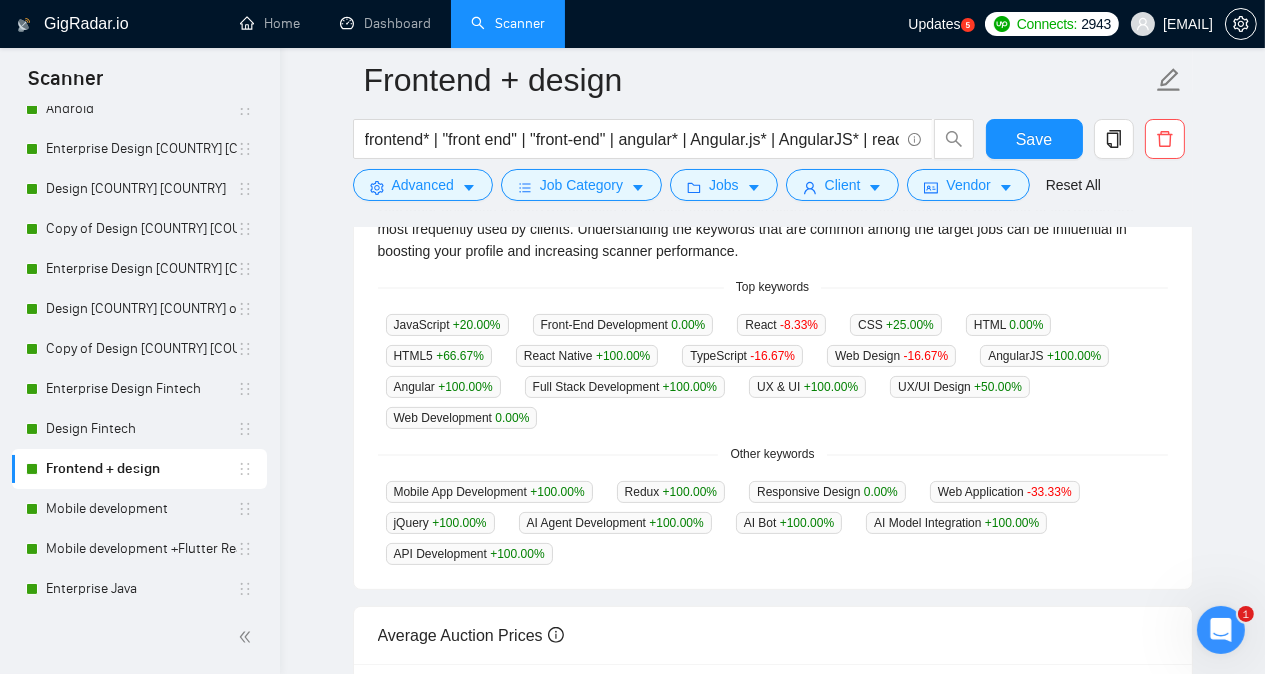 scroll, scrollTop: 520, scrollLeft: 0, axis: vertical 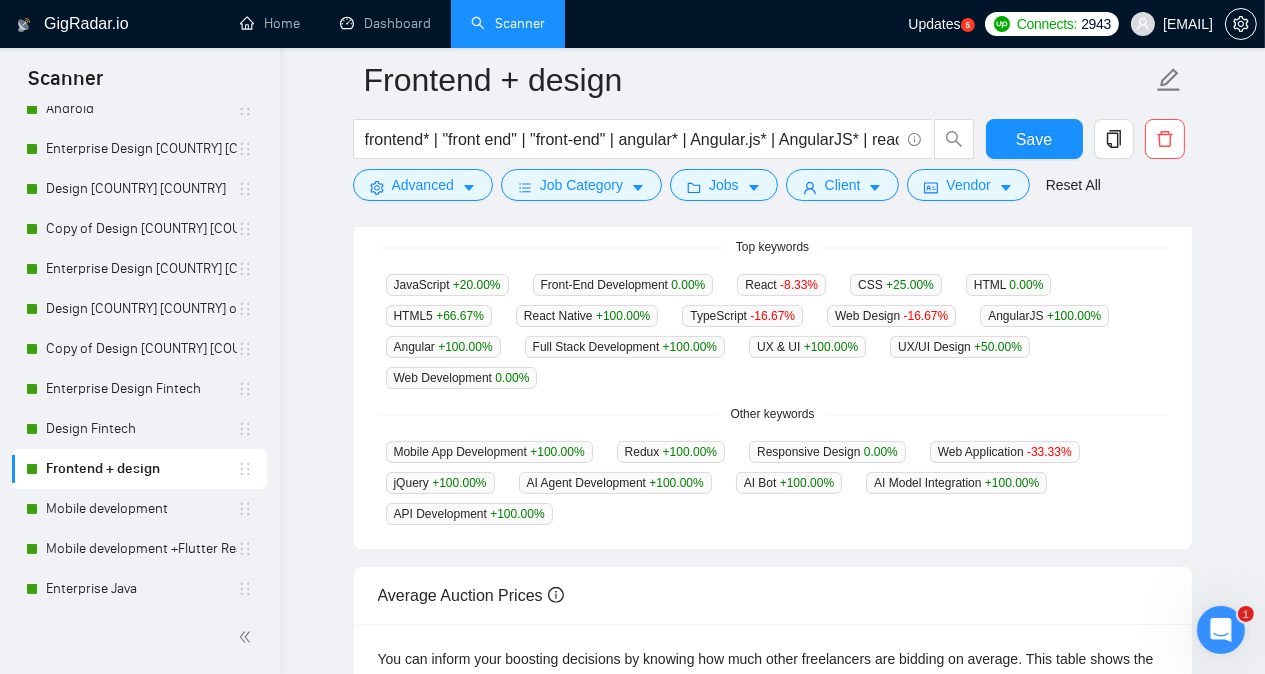 click on "GigRadar.io Home Dashboard Scanner Updates
5
Connects: 2943 [EMAIL] Frontend + design frontend* | "front end" | "front-end" | angular* | Angular.js* | AngularJS* | react | react.js | reactJS | next.js | nextJS Save Advanced   Job Category   Jobs   Client   Vendor   Reset All Preview Results Insights NEW Alerts Auto Bidder Jobs over 12 months 327   Average Per Month: 27 Connects prices over 12 months 18.56   Last month's average: 20.05 Top Keywords GigRadar analyses the keywords used in the jobs found by this scanner to help you understand what kind of keywords are most frequently used by clients. Understanding the keywords that are common among the target jobs can be influential in boosting your profile and increasing scanner performance. Top keywords JavaScript   +20.00 % Front-End Development   0.00 % React   -8.33 % CSS   +25.00 % HTML   0.00 % HTML5   +66.67 % React Native   +100.00 % TypeScript   -16.67 % Web Design   -16.67 %   %" at bounding box center (772, 291) 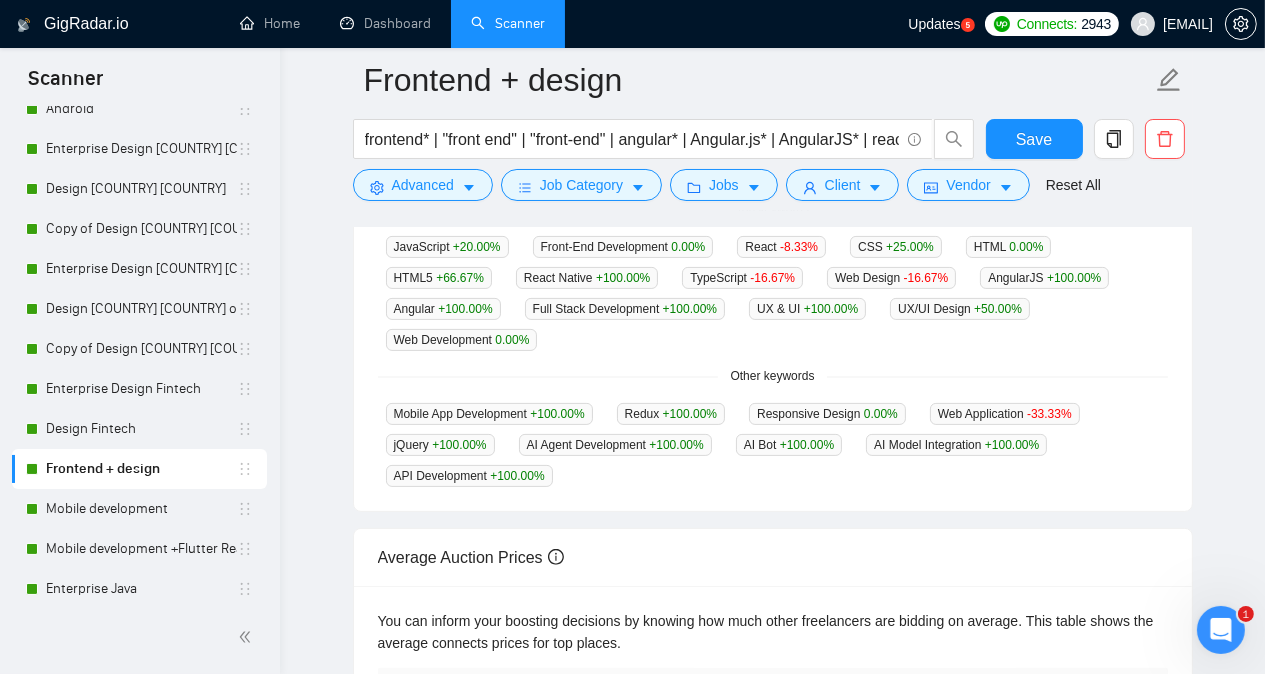 scroll, scrollTop: 560, scrollLeft: 0, axis: vertical 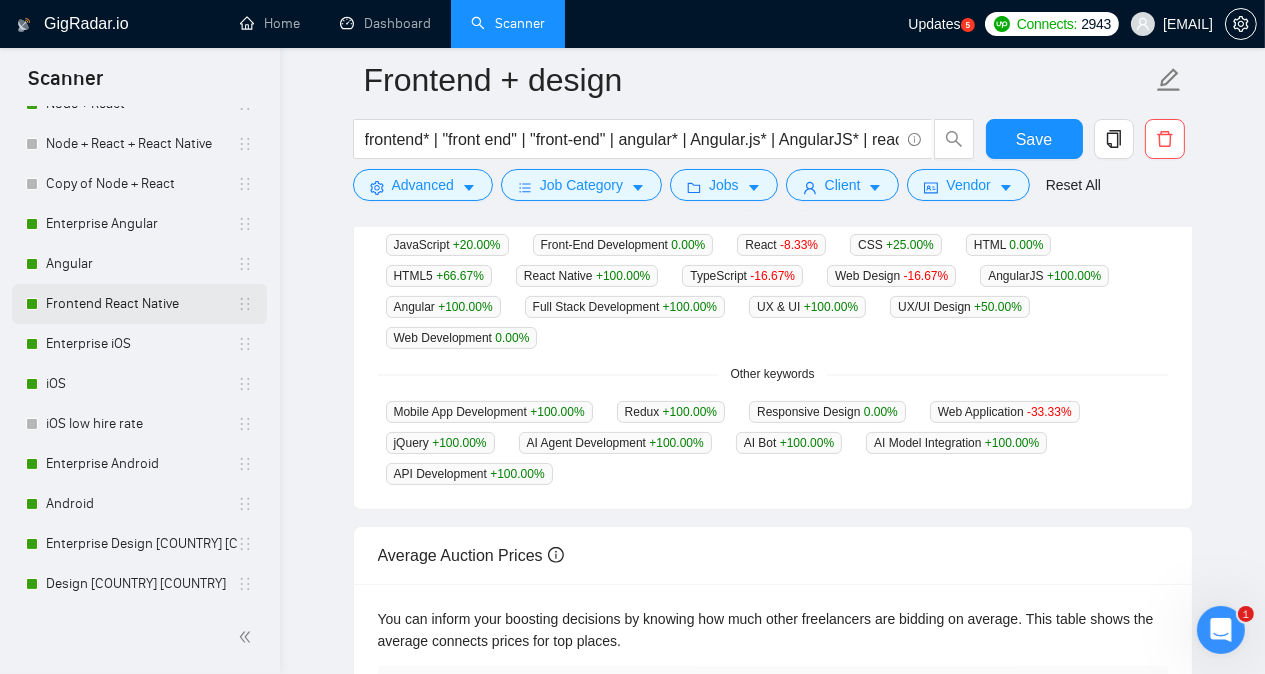 click on "Frontend React Native" at bounding box center (141, 304) 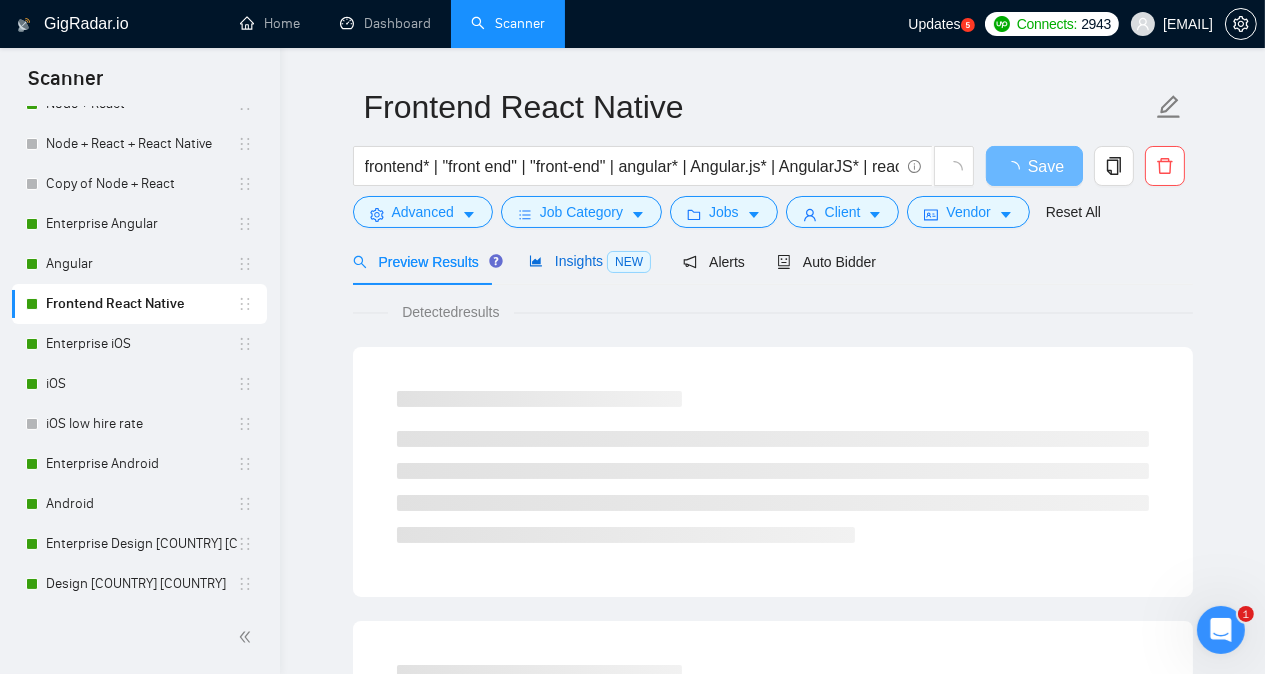click on "Insights NEW" at bounding box center (590, 261) 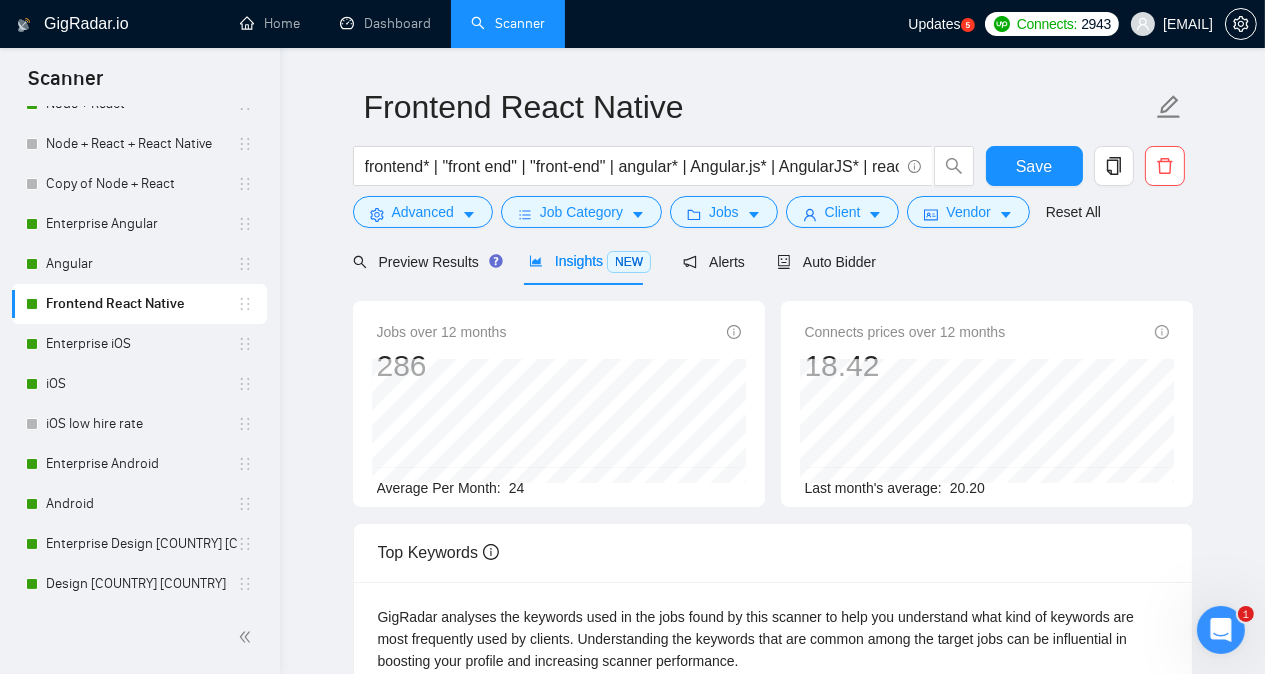 click on "Frontend React Native  - GigRadar.io
Top keywords Front-End Development   -18.18 % React   -25.00 % CSS   +14.29 % JavaScript   -20.00 % HTML   0.00 % TypeScript   -16.67 % AngularJS   +100.00 % HTML5   +33.33 % React Native   +100.00 % Angular   +100.00 % Full Stack Development   +100.00 % Web Development   0.00 % CSS 3   0.00 % Redux   +100.00 % Web Application   -33.33 %" at bounding box center (772, 711) 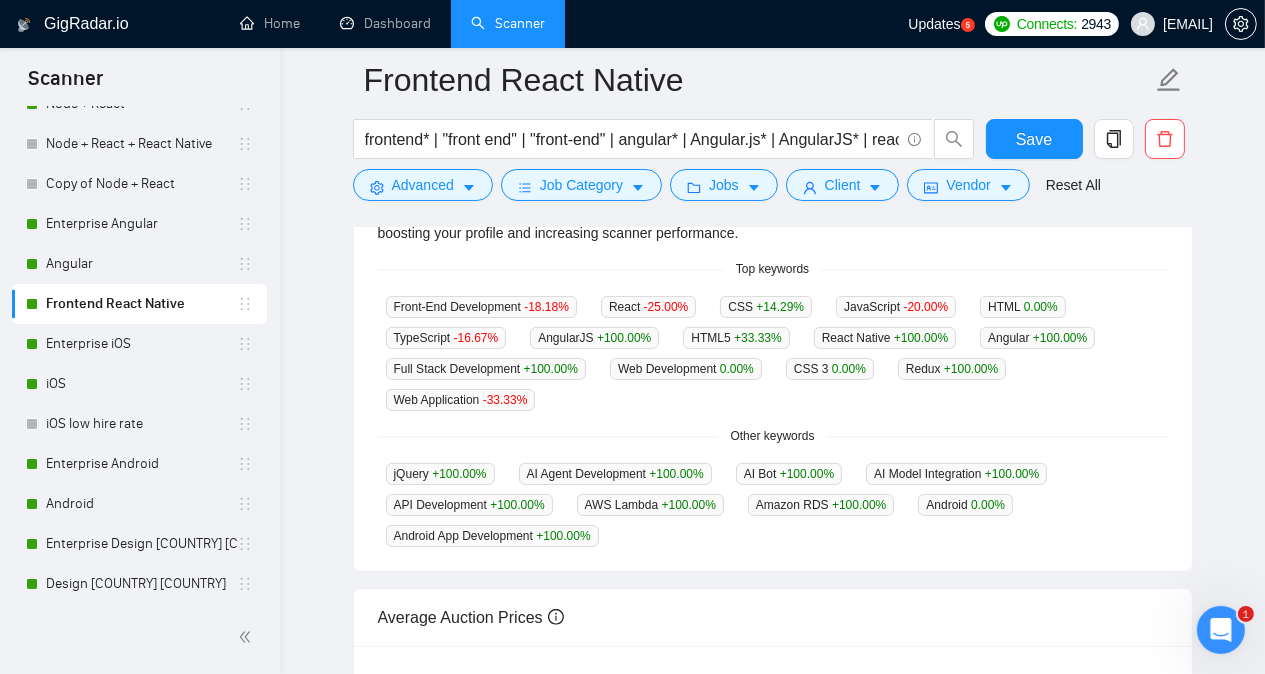 scroll, scrollTop: 495, scrollLeft: 0, axis: vertical 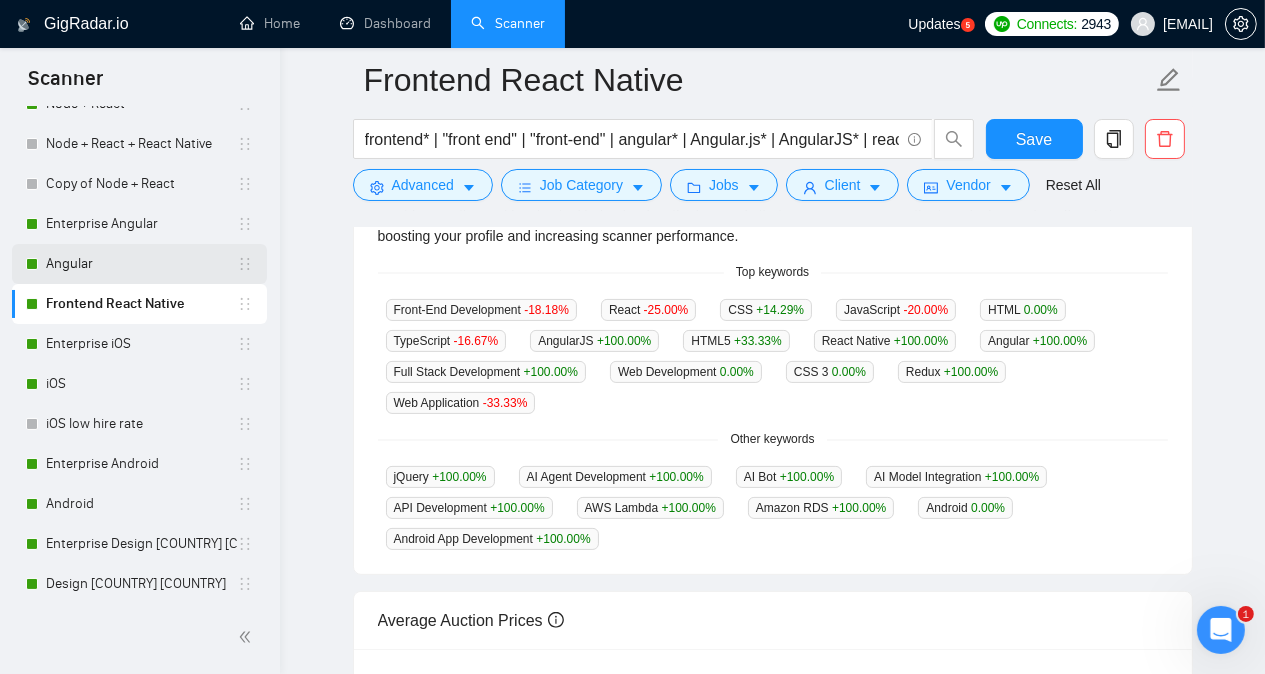 click on "Angular" at bounding box center [141, 264] 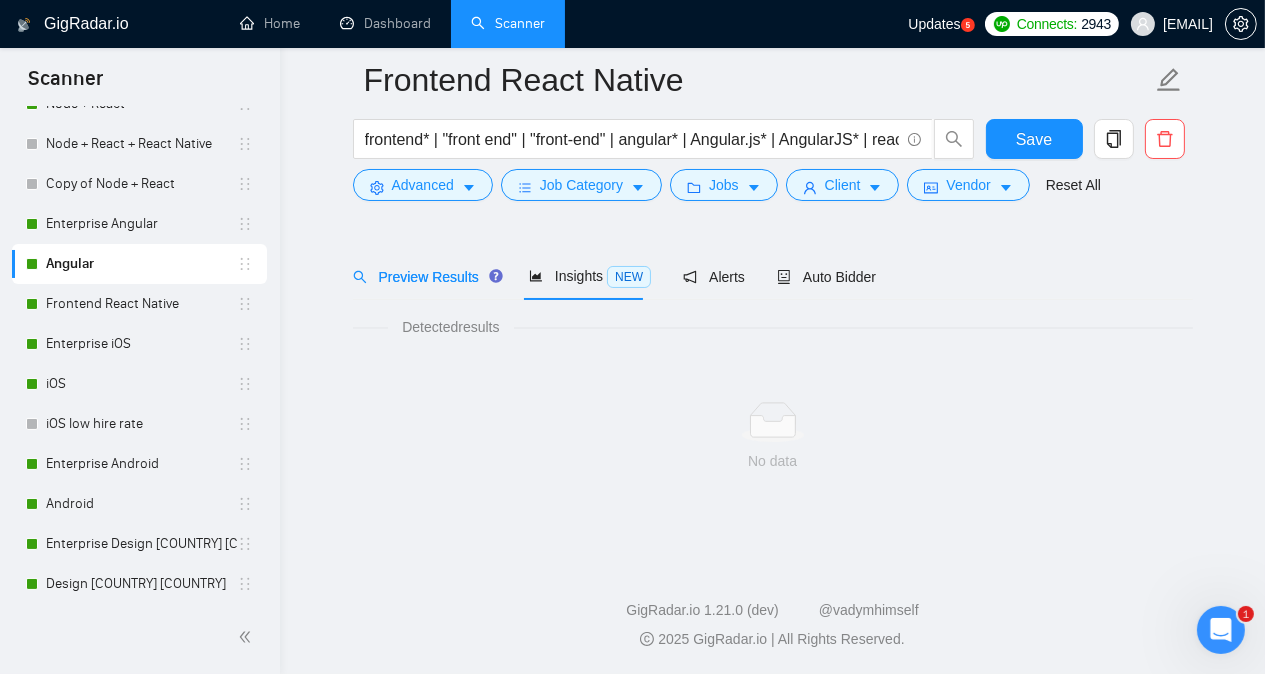 scroll, scrollTop: 55, scrollLeft: 0, axis: vertical 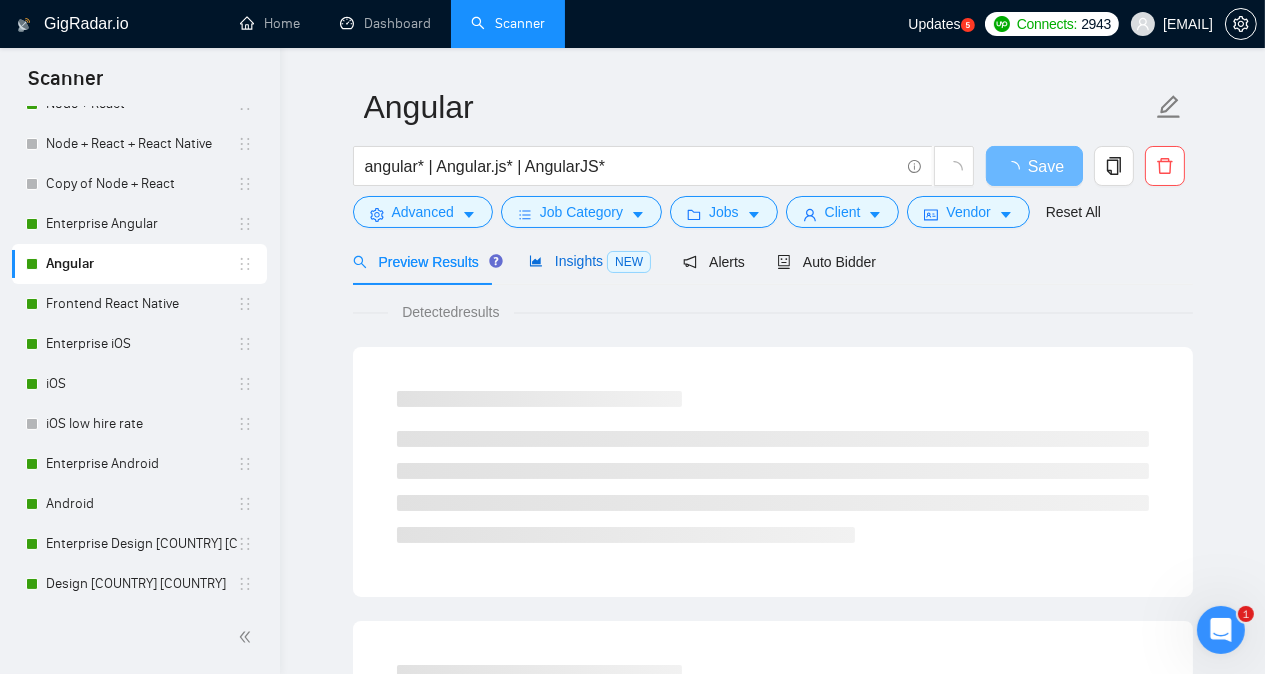 click on "Insights NEW" at bounding box center [590, 261] 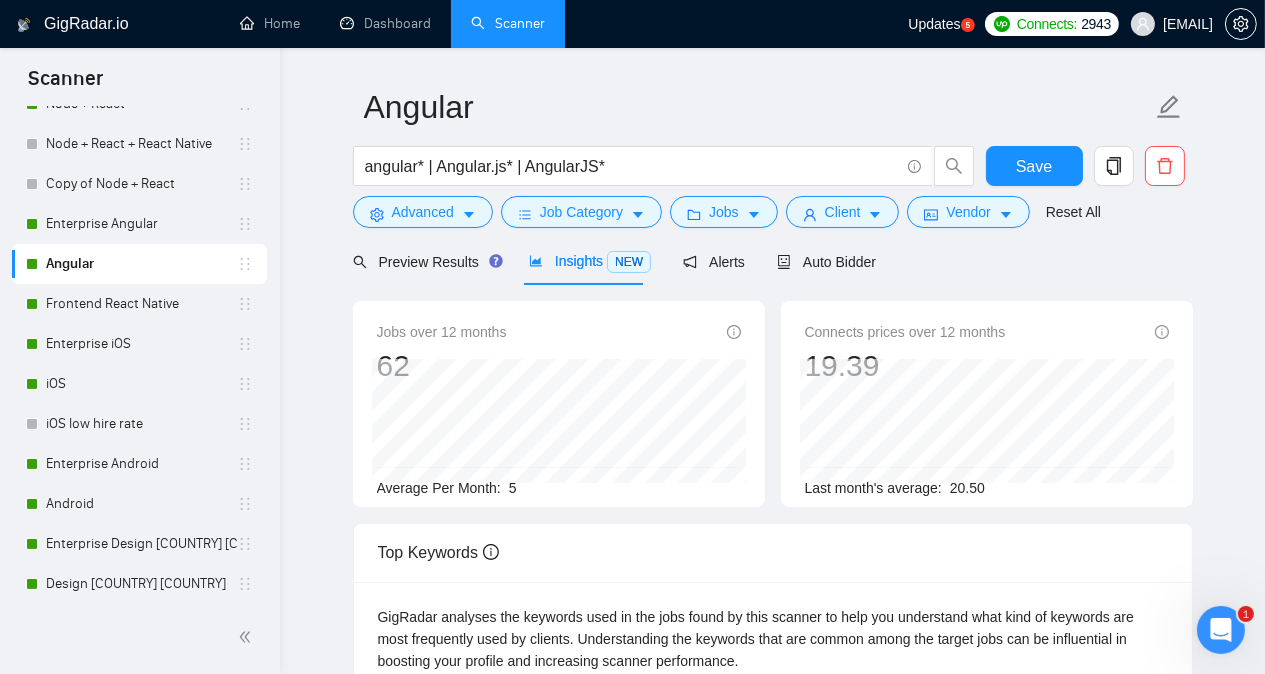 click on "Angular angular* | Angular.js* | AngularJS* Save Advanced   Job Category   Jobs   Client   Vendor   Reset All Preview Results Insights NEW Alerts Auto Bidder Jobs over 12 months 62   Average Per Month: 5 Connects prices over 12 months 19.39   Last month's average: 20.50 Top Keywords GigRadar analyses the keywords used in the jobs found by this scanner to help you understand what kind of keywords are most frequently used by clients. Understanding the keywords that are common among the target jobs can be influential in boosting your profile and increasing scanner performance. Top keywords Angular   +300.00 % AngularJS   +100.00 % CSS   +100.00 % Front-End Development   +50.00 % HTML   +100.00 % TypeScript   +100.00 % JavaScript   +100.00 % CSS 3   +100.00 % Full Stack Development   +100.00 % GraphQL   +100.00 % HTML5   +100.00 % MongoDB   +100.00 % Tailwind CSS   +100.00 % Average Auction Prices Place Average price in 30 minutes Average price in 4 hours Average price in 8 hours 1st place 39 Coming soon 28 22 19" at bounding box center (772, 628) 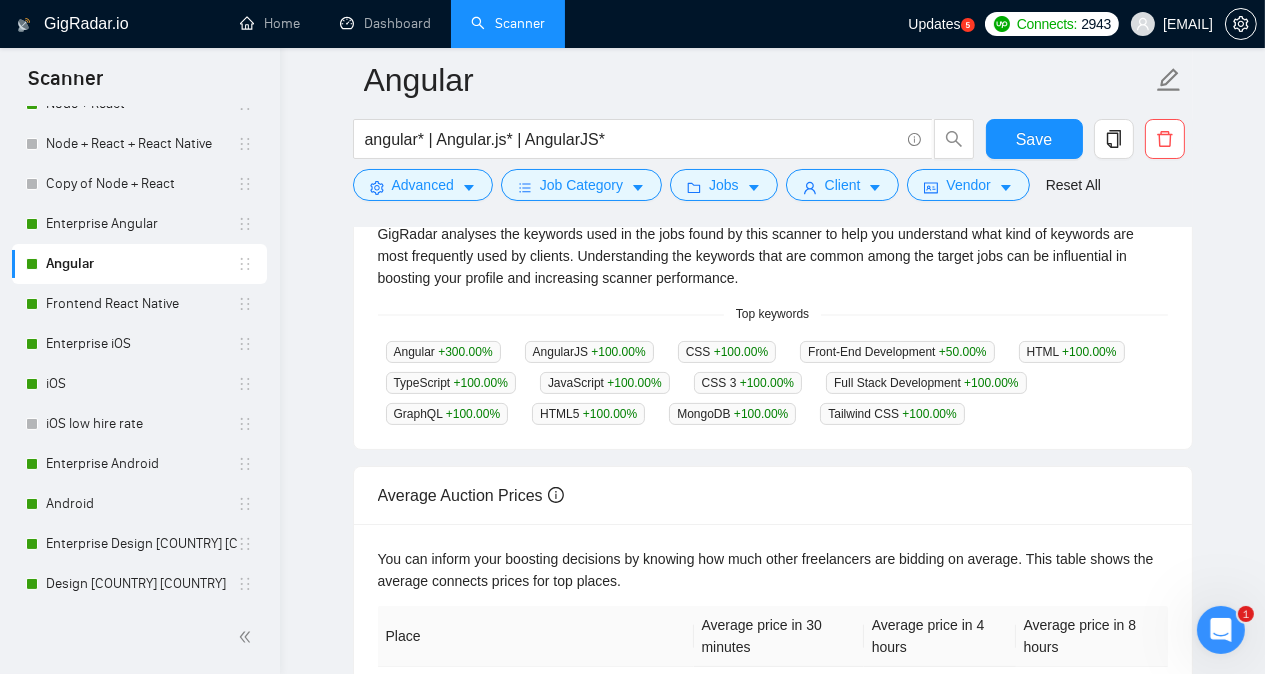 scroll, scrollTop: 455, scrollLeft: 0, axis: vertical 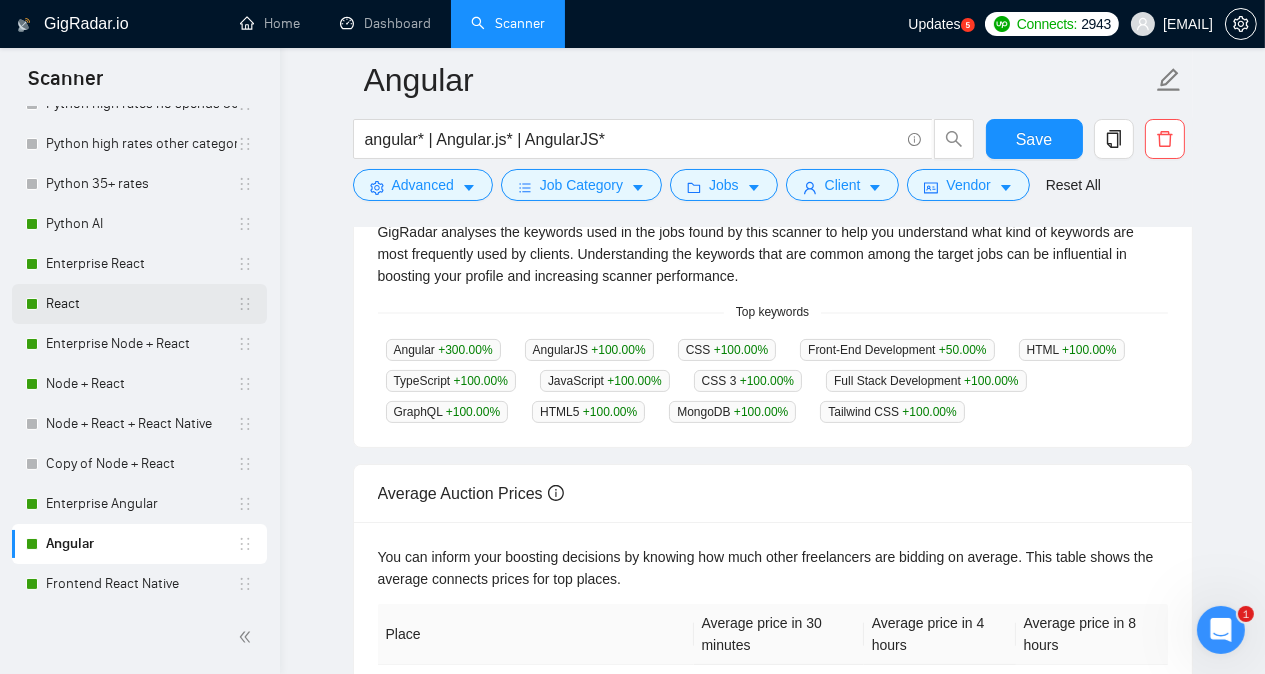 click on "React" at bounding box center [141, 304] 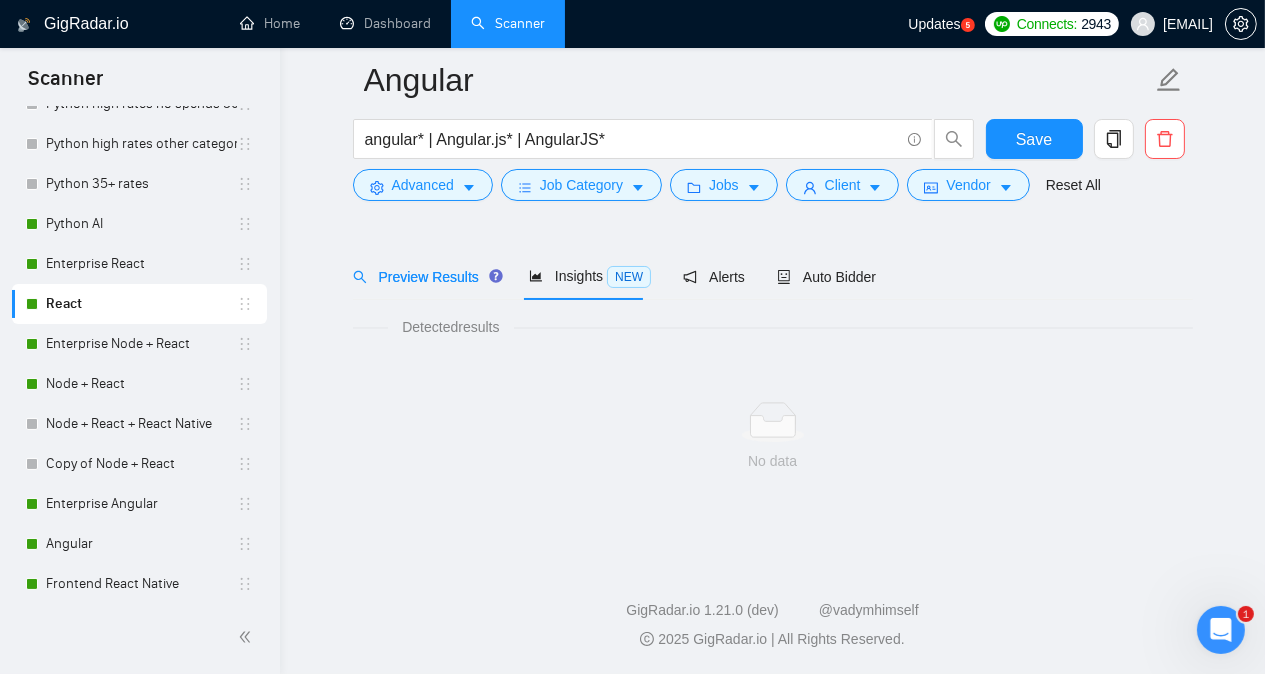 scroll, scrollTop: 55, scrollLeft: 0, axis: vertical 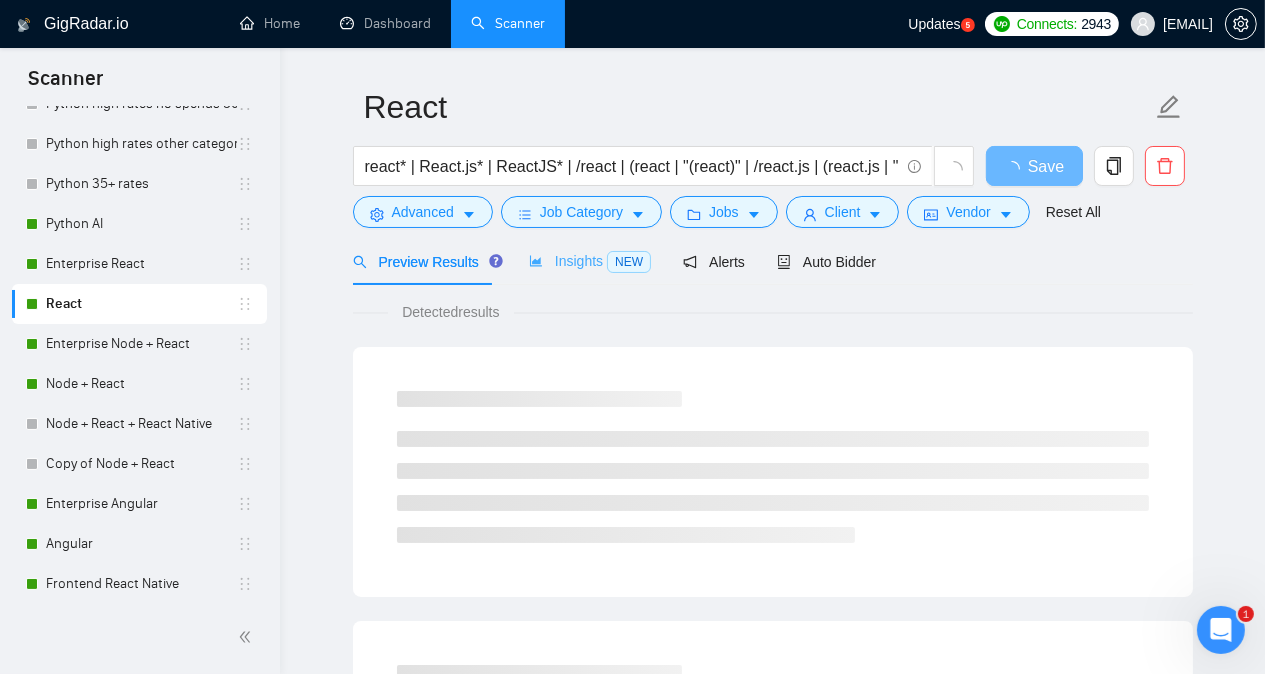 click on "Insights NEW" at bounding box center [590, 261] 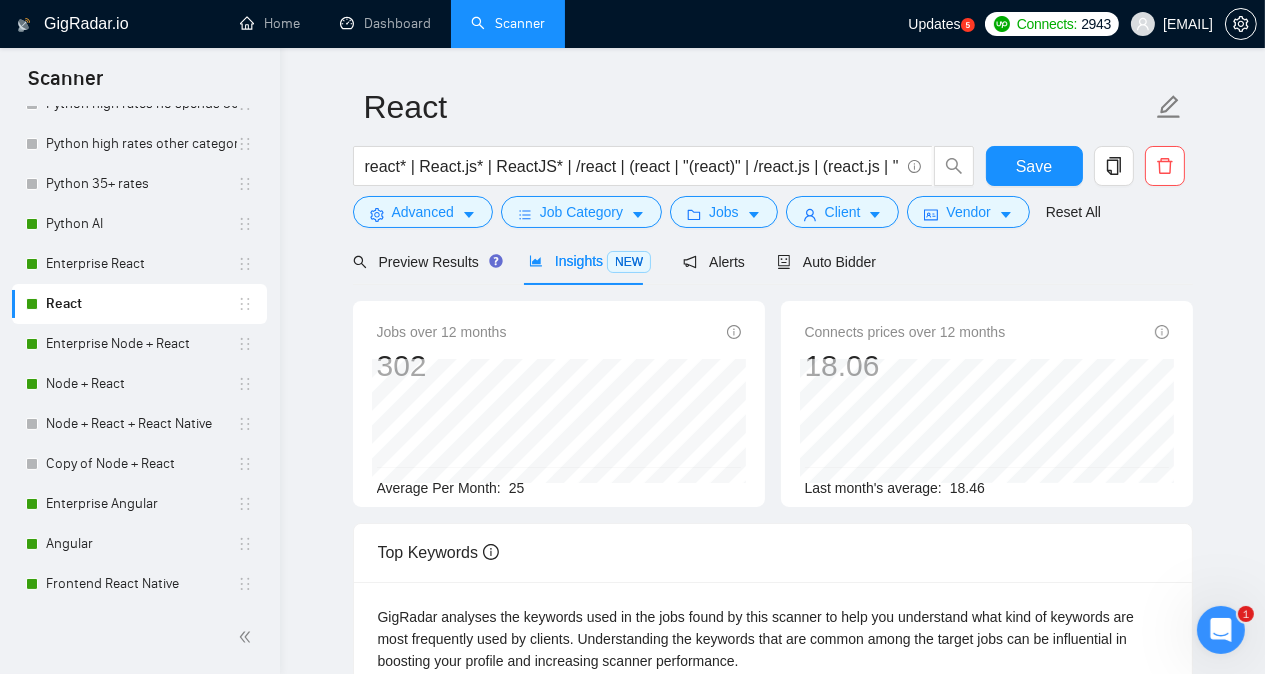 click on "GigRadar.io Home Dashboard Scanner Updates
5
Connects: 2943 [EMAIL] React react* | React.js* | ReactJS* | /react | (react | "(react)" | /react.js | (react.js | "(react.js)" | /ReactJS | (ReactJS | "(ReactJS)" | next.js Save Advanced   Job Category   Jobs   Client   Vendor   Reset All Preview Results Insights NEW Alerts Auto Bidder Jobs over 12 months 302   Average Per Month: 25 Connects prices over 12 months 18.06   Last month's average: 18.46 Top Keywords GigRadar analyses the keywords used in the jobs found by this scanner to help you understand what kind of keywords are most frequently used by clients. Understanding the keywords that are common among the target jobs can be influential in boosting your profile and increasing scanner performance. Top keywords React   -7.69 % Front-End Development   +12.50 % JavaScript   -22.22 % CSS   0.00 % HTML   +150.00 % TypeScript   -33.33 % Full Stack Development   0.00 % Web Application   -25.00 %" at bounding box center [772, 732] 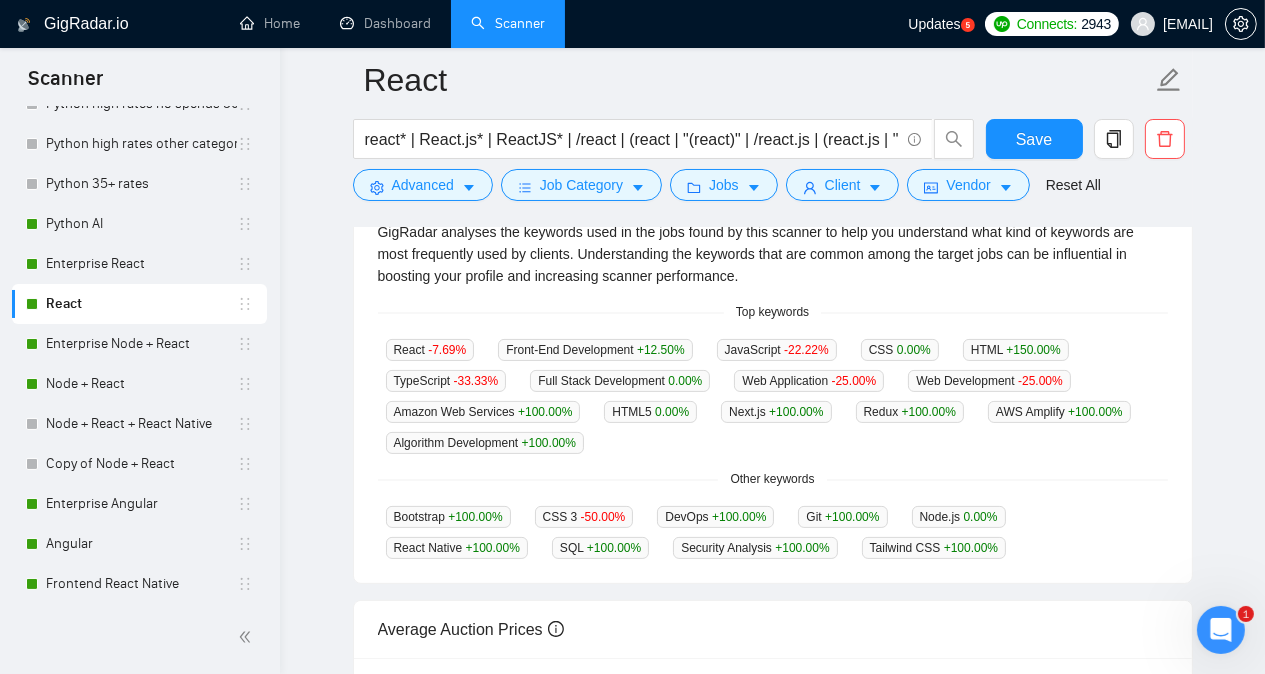 scroll, scrollTop: 495, scrollLeft: 0, axis: vertical 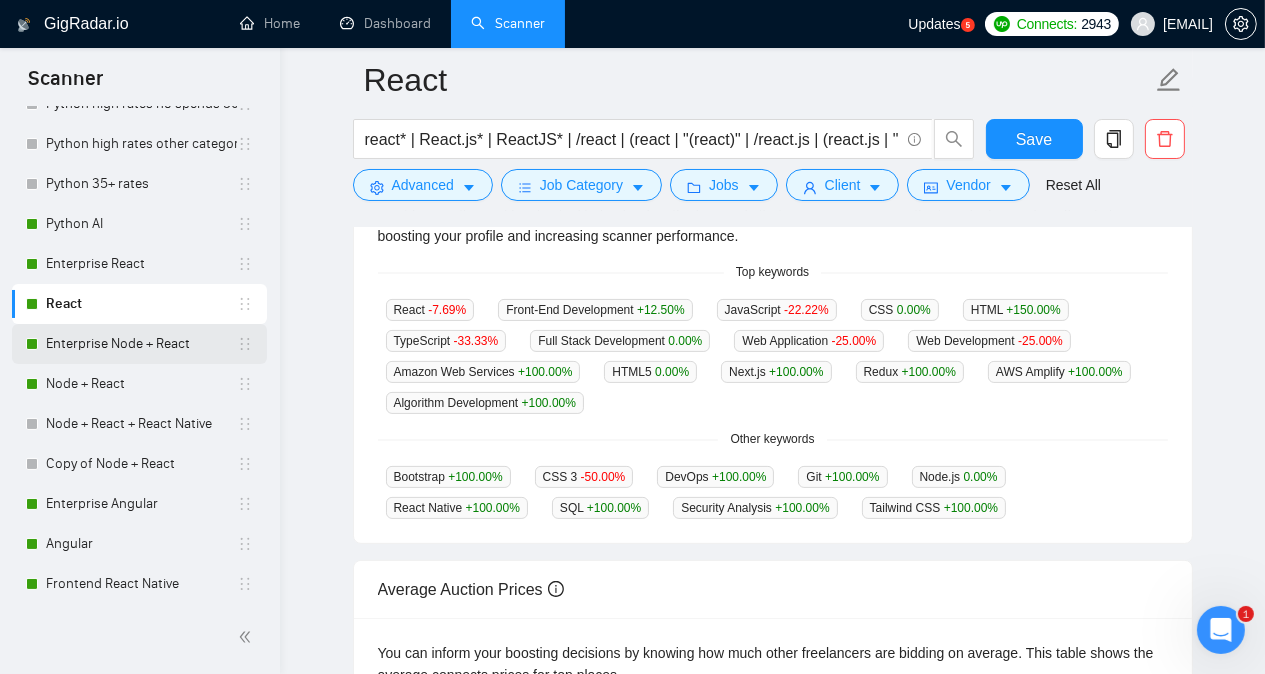 click on "Enterprise Node + React" at bounding box center [141, 344] 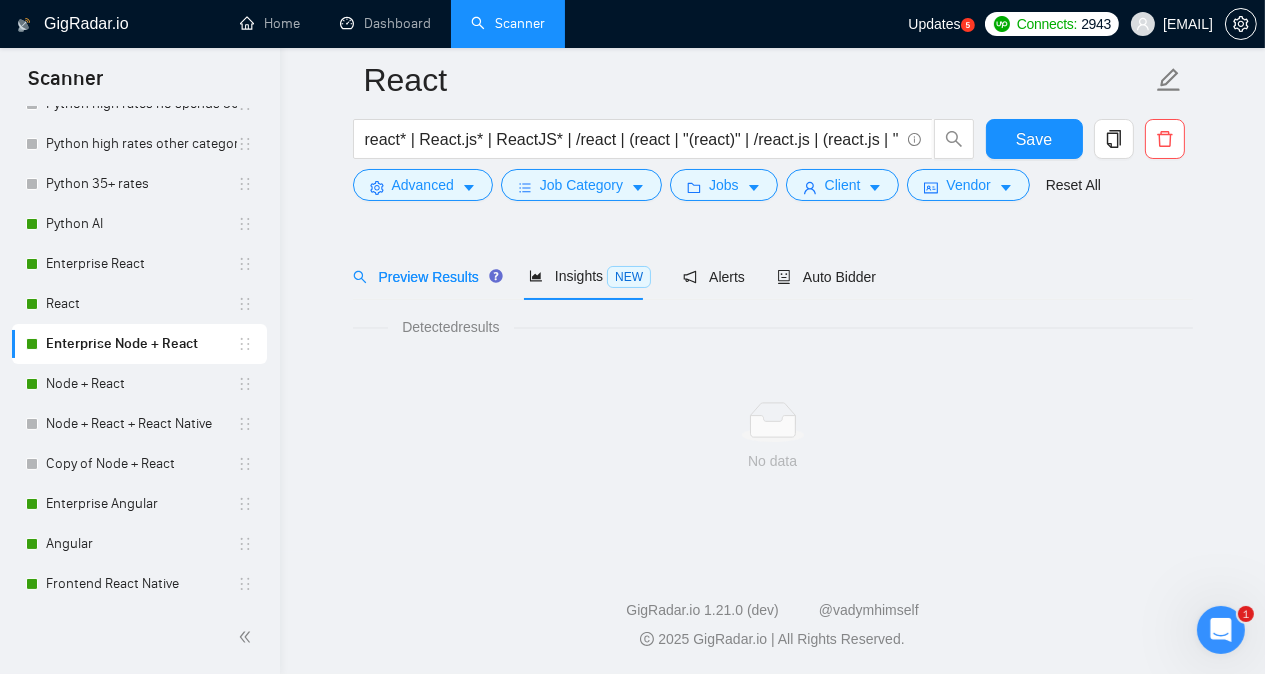 scroll, scrollTop: 55, scrollLeft: 0, axis: vertical 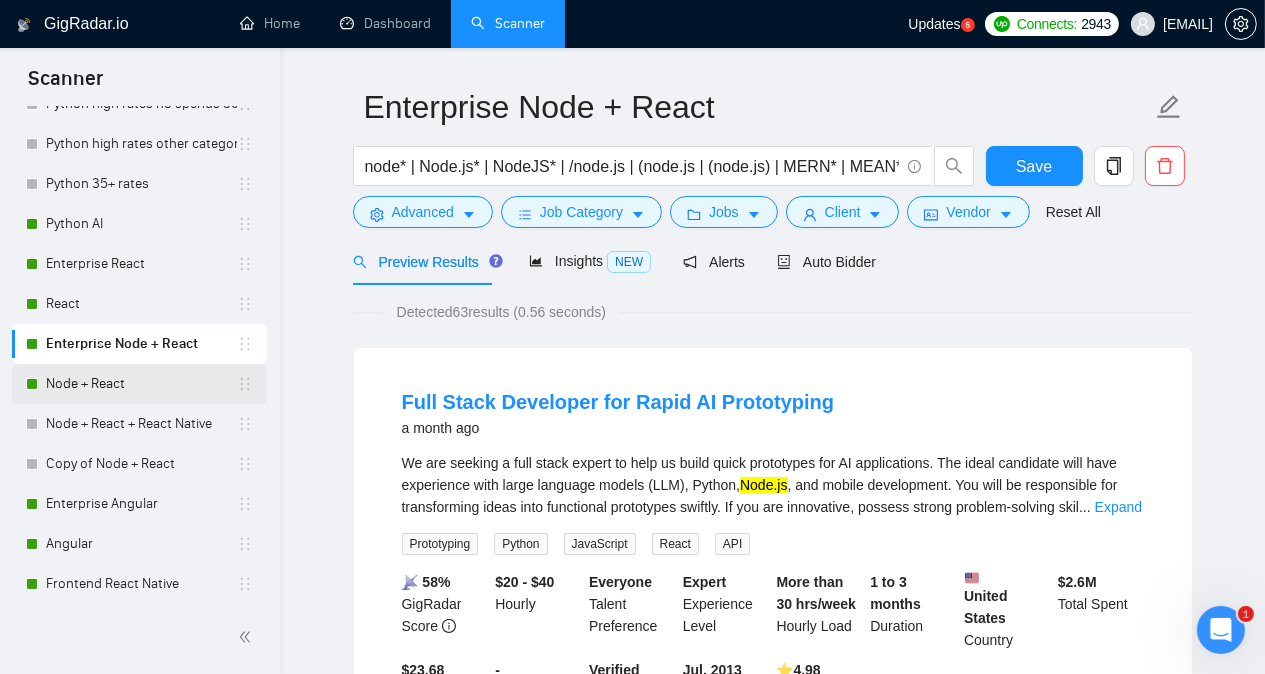 click on "Node + React" at bounding box center [141, 384] 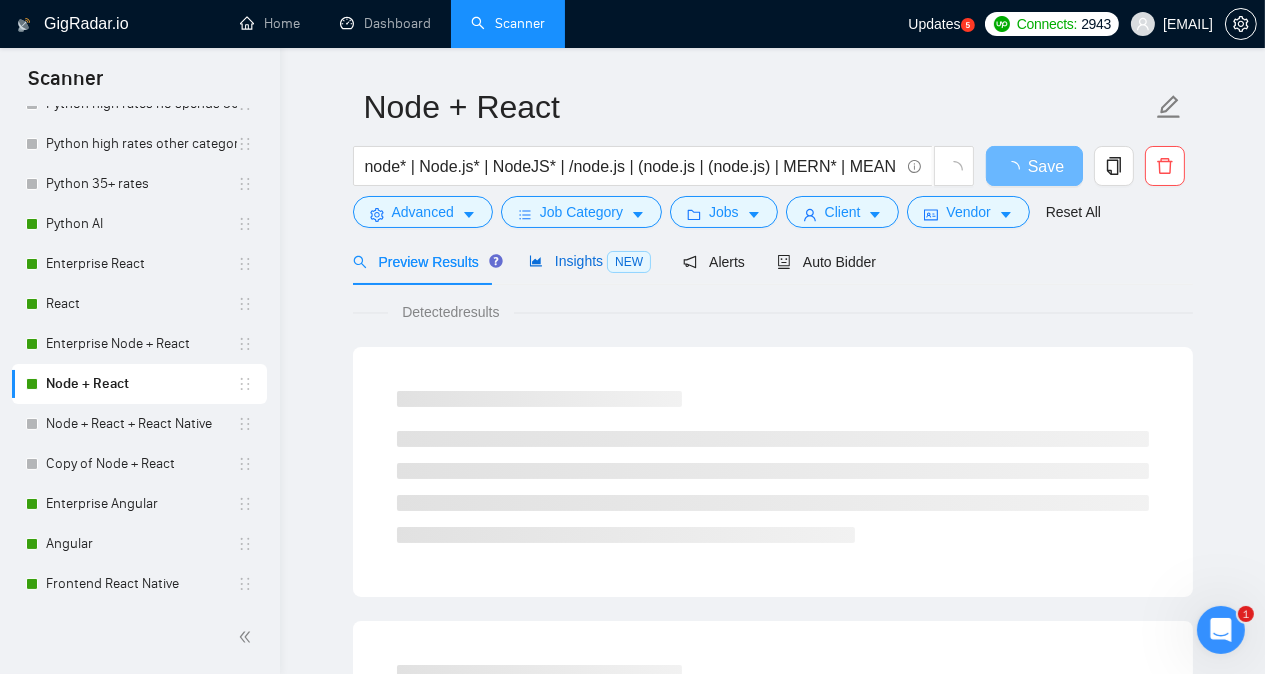 click on "Insights NEW" at bounding box center (590, 261) 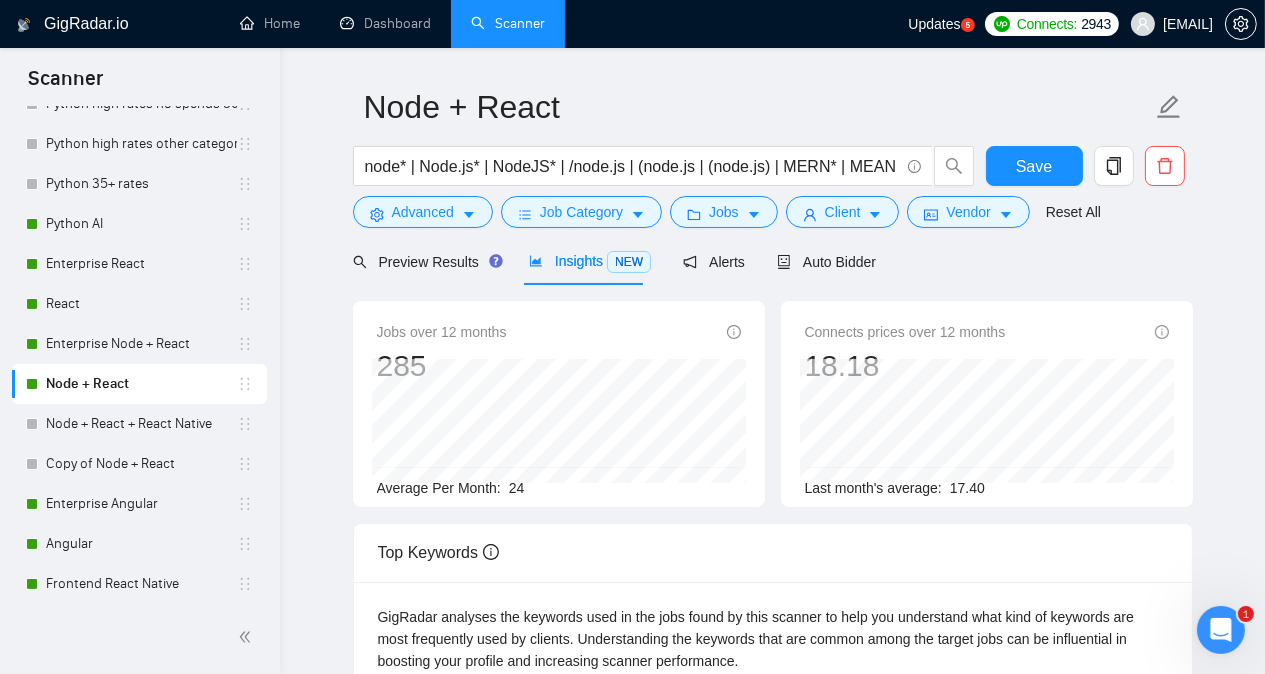 click on "GigRadar.io Home Dashboard Scanner Updates
5
Connects: 2943 [EMAIL] Node + React node* | Node.js* | NodeJS* | /node.js | (node.js | (node.js) | MERN* | MEAN | react* Save Advanced   Job Category   Jobs   Client   Vendor   Reset All Preview Results Insights NEW Alerts Auto Bidder Jobs over 12 months 285   Average Per Month: 24 Connects prices over 12 months 18.18   Last month's average: 17.40 Top Keywords GigRadar analyses the keywords used in the jobs found by this scanner to help you understand what kind of keywords are most frequently used by clients. Understanding the keywords that are common among the target jobs can be influential in boosting your profile and increasing scanner performance. Top keywords Full Stack Development   -33.33 % React   -38.46 % Node.js   -22.22 % JavaScript   -37.50 % API   -42.86 % API Integration   0.00 % Full-Stack Development   +100.00 % Web Application   0.00 % Back-End Development   -33.33 % MongoDB" at bounding box center [772, 748] 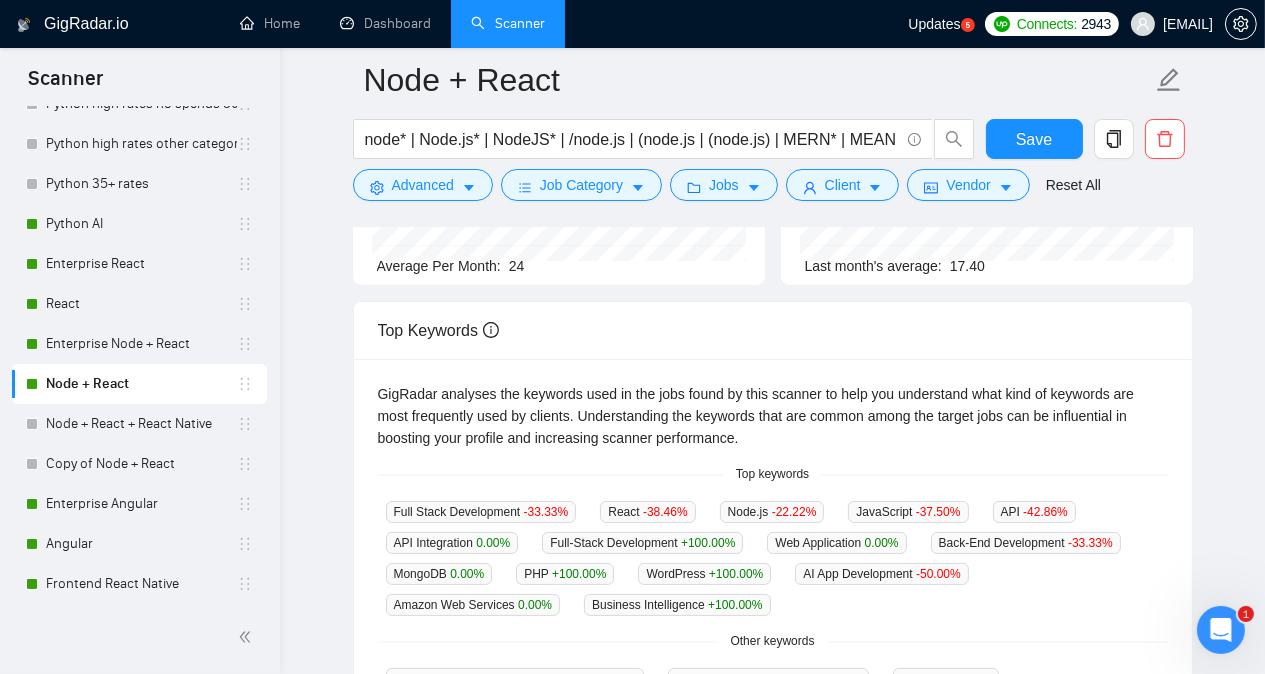 scroll, scrollTop: 495, scrollLeft: 0, axis: vertical 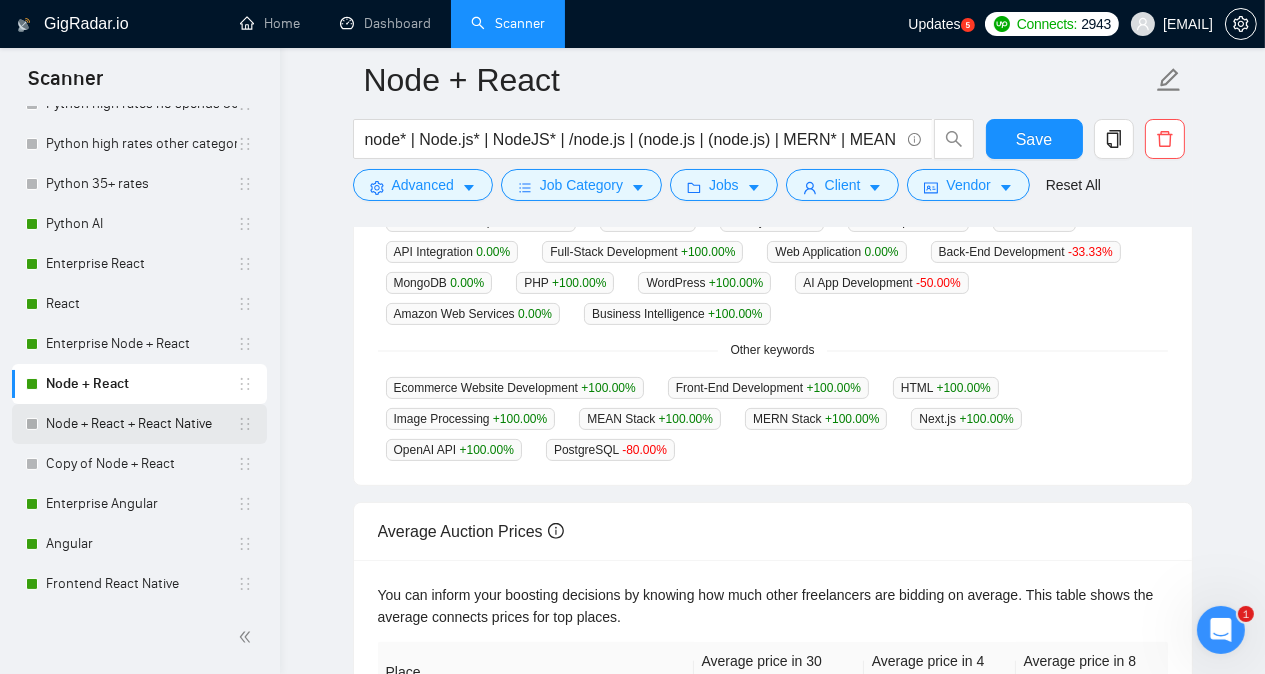 click on "Node + React + React Native" at bounding box center [141, 424] 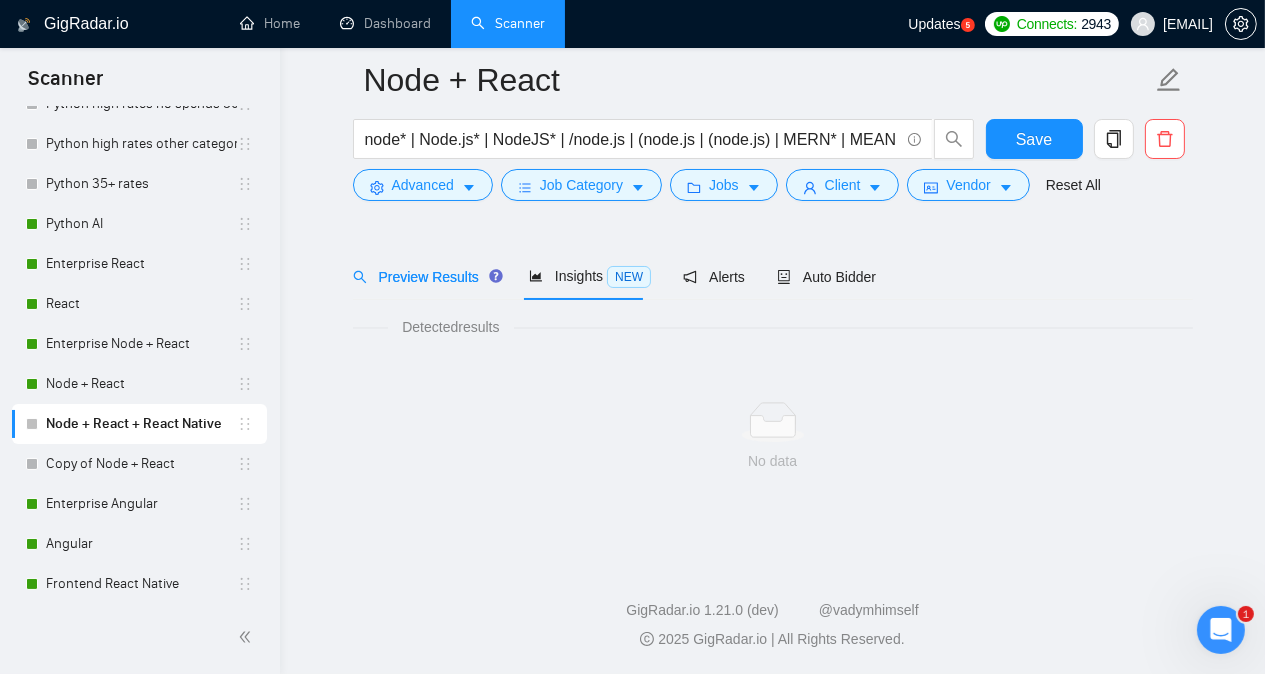 scroll, scrollTop: 55, scrollLeft: 0, axis: vertical 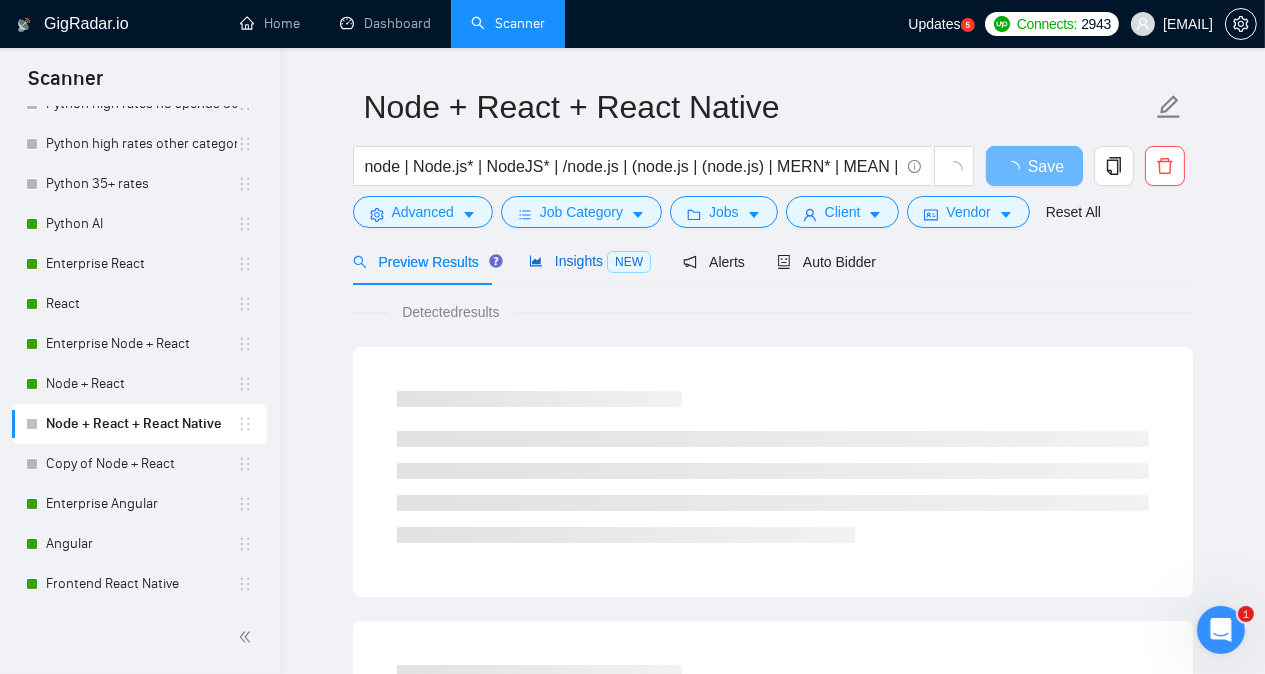 click on "Insights NEW" at bounding box center (590, 261) 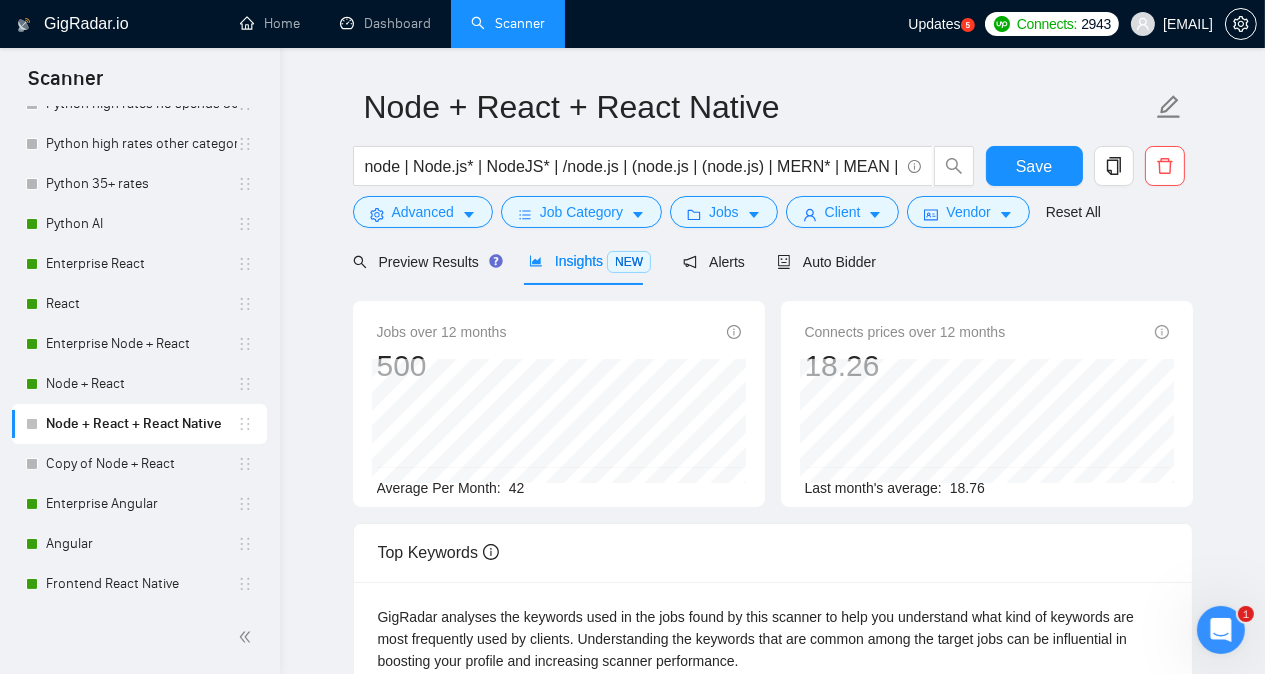 click on "Node + React + React Native node | Node.js* | NodeJS* | /node.js | (node.js | (node.js) | MERN* | MEAN | react* | "react.js" Save Advanced   Job Category   Jobs   Client   Vendor   Reset All Preview Results Insights NEW Alerts Auto Bidder Jobs over 12 months 500   Average Per Month: 42 Connects prices over 12 months 18.26   Last month's average: 18.76 Top Keywords GigRadar analyses the keywords used in the jobs found by this scanner to help you understand what kind of keywords are most frequently used by clients. Understanding the keywords that are common among the target jobs can be influential in boosting your profile and increasing scanner performance. Top keywords Full Stack Development   +41.67 % React   -5.56 % Node.js   +8.33 % JavaScript   -14.29 % API   -12.50 % React Native   -53.85 % Web Application   +25.00 % API Integration   0.00 % Full-Stack Development   +100.00 % HTML   +100.00 % Mobile App Development   -69.23 % PostgreSQL   -20.00 % CSS   0.00 % MongoDB   0.00 % Python   +100.00 %   +100.00" at bounding box center (772, 711) 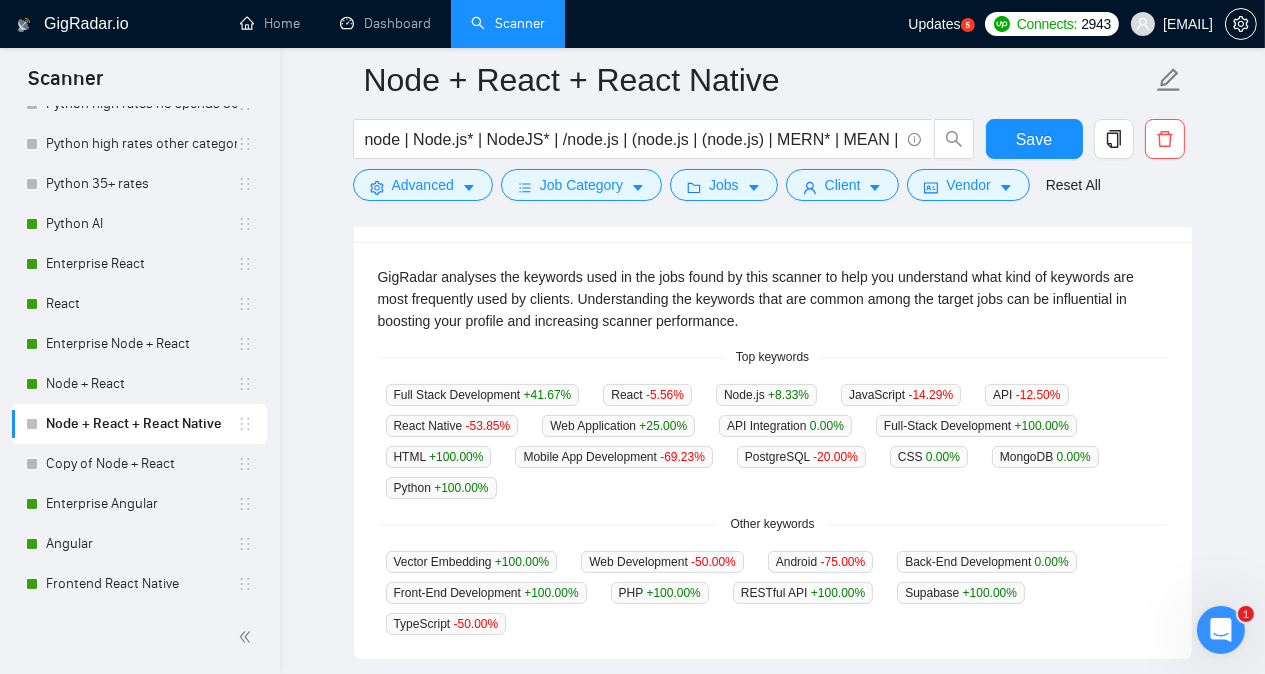 scroll, scrollTop: 495, scrollLeft: 0, axis: vertical 